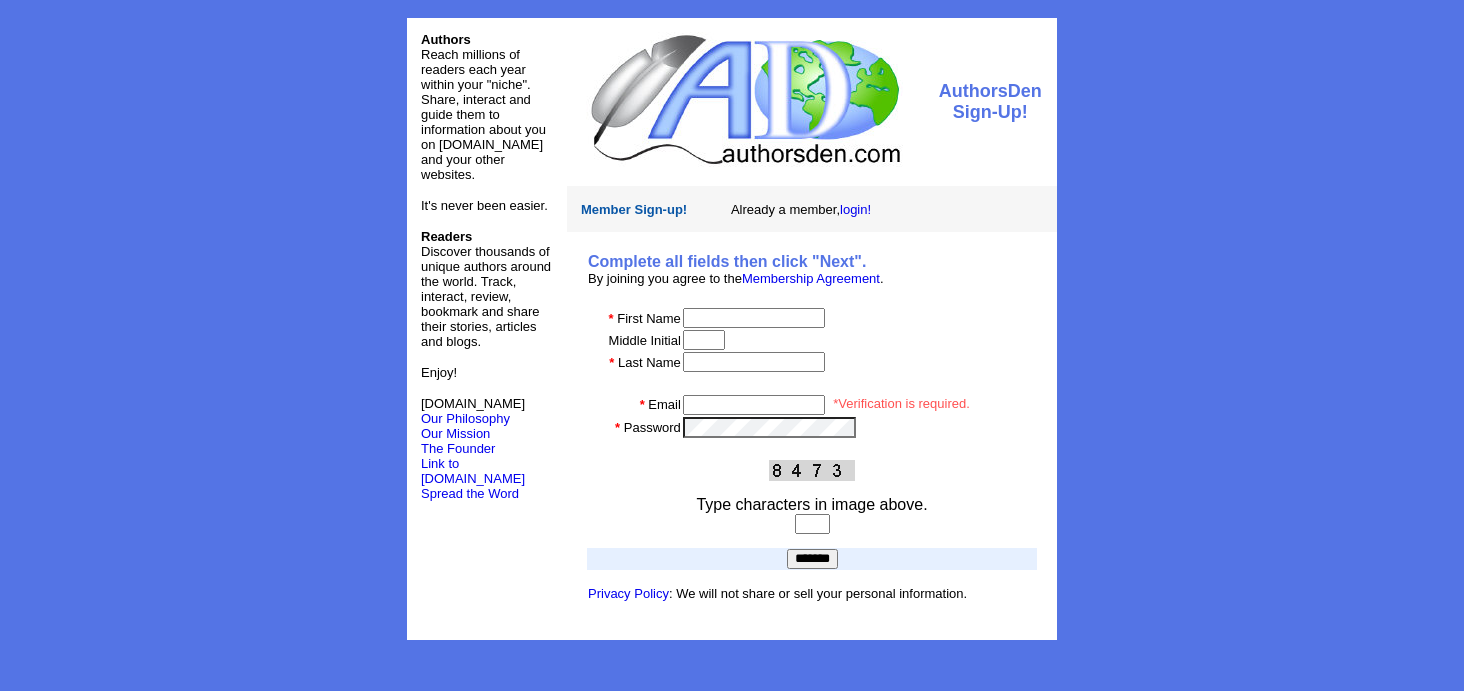 scroll, scrollTop: 0, scrollLeft: 0, axis: both 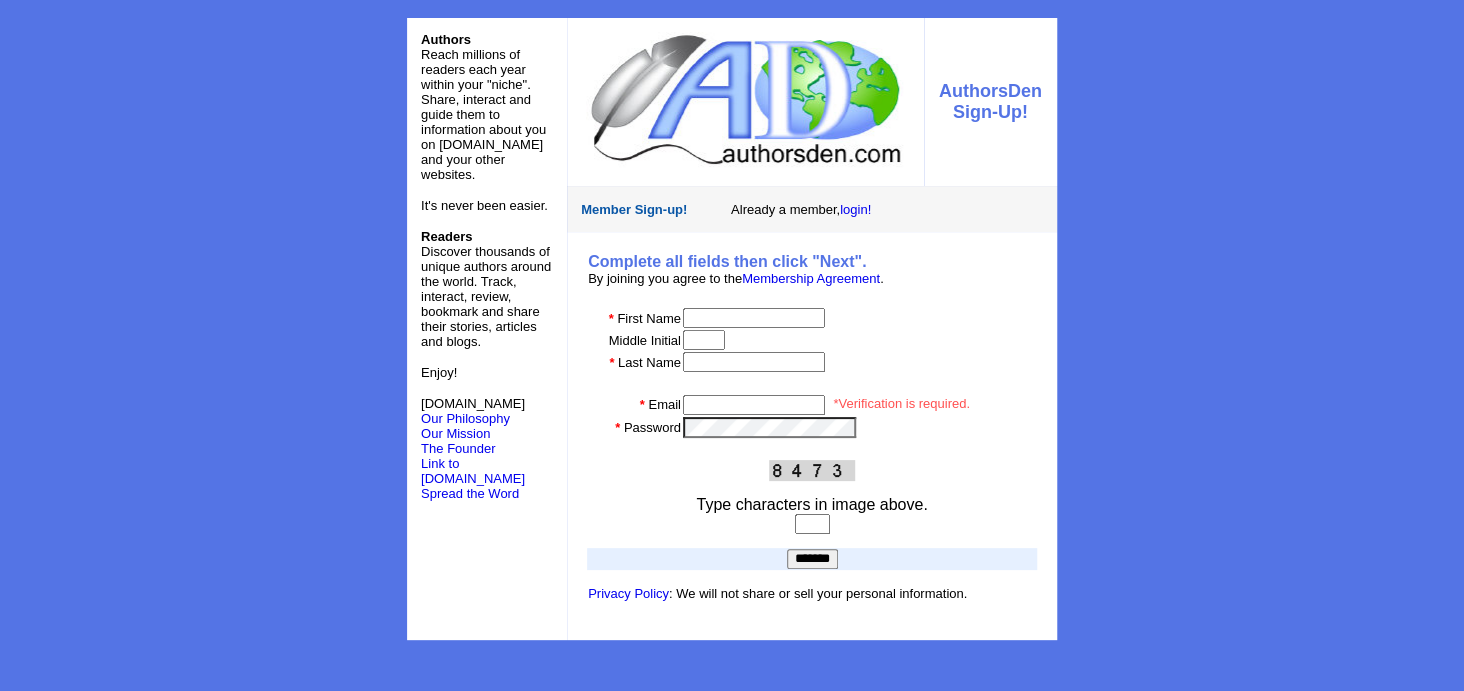 click at bounding box center (859, 297) 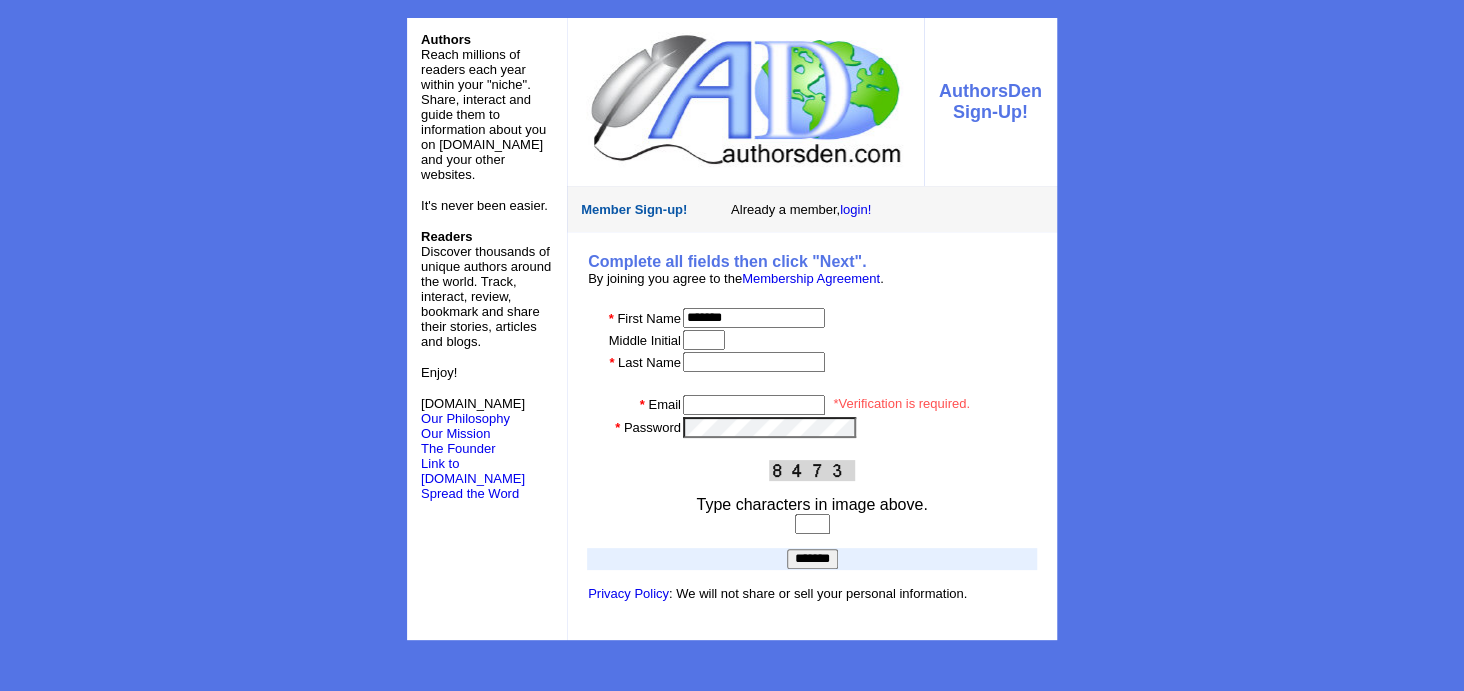 type on "*******" 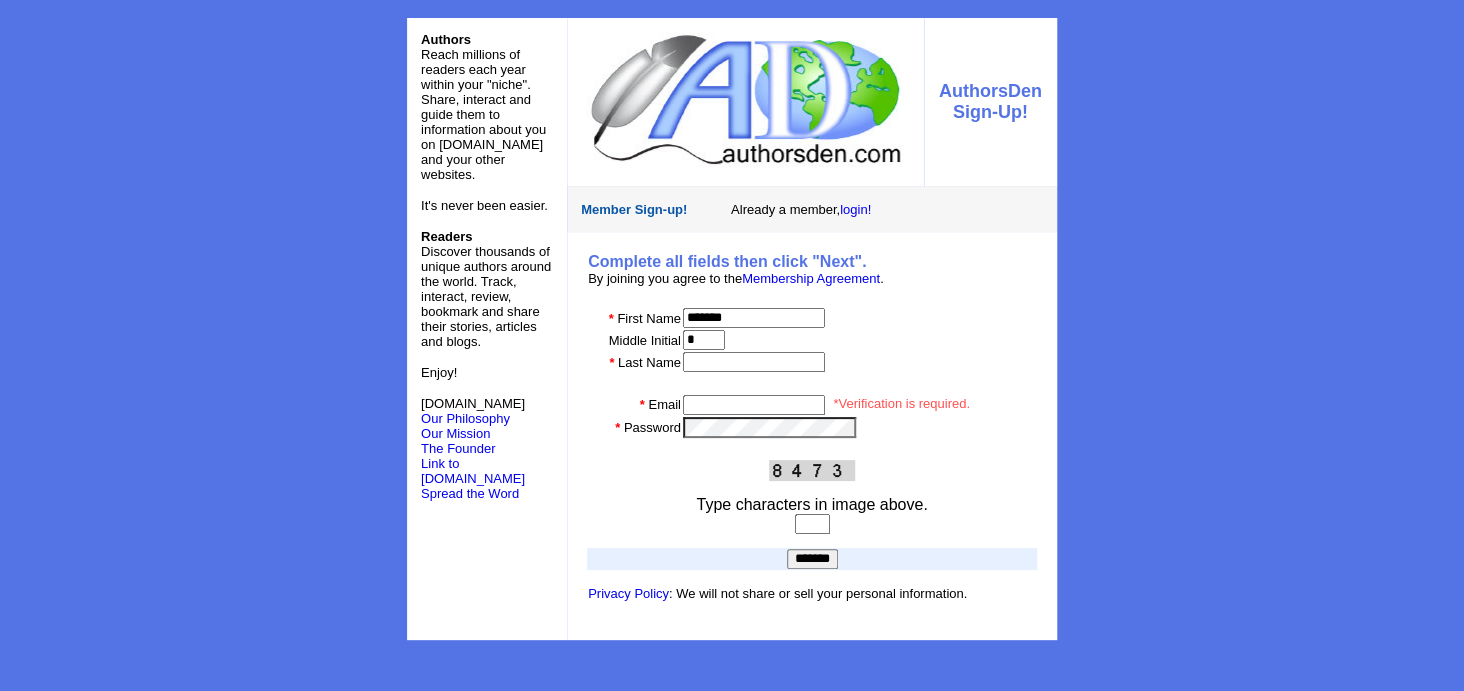 type 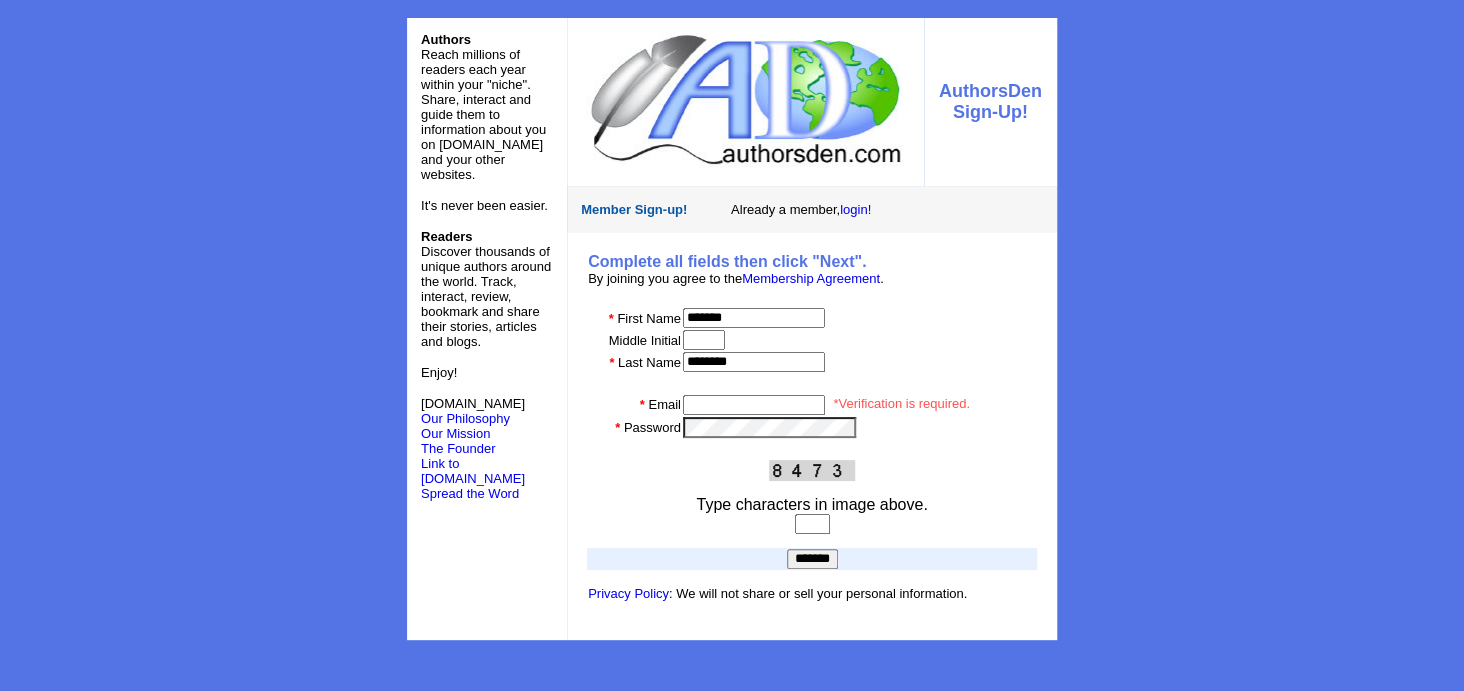 type on "********" 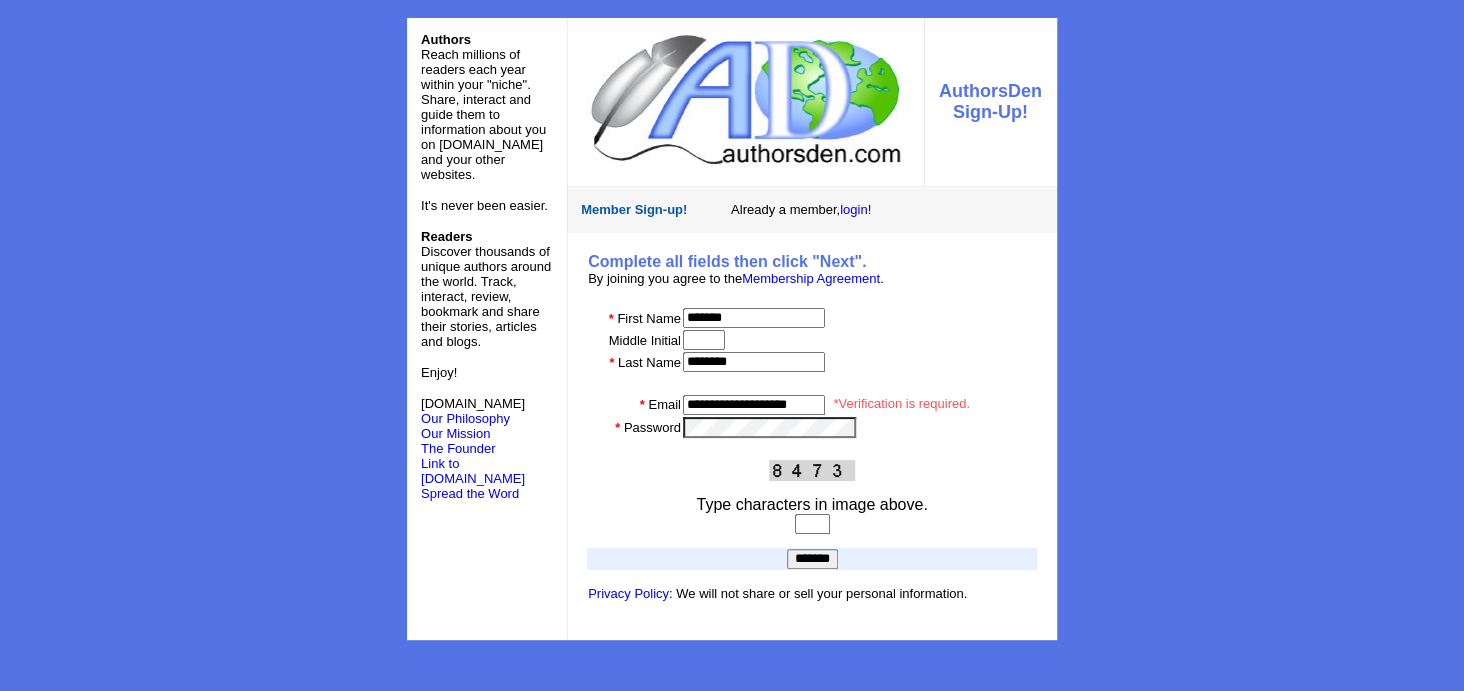 type on "**********" 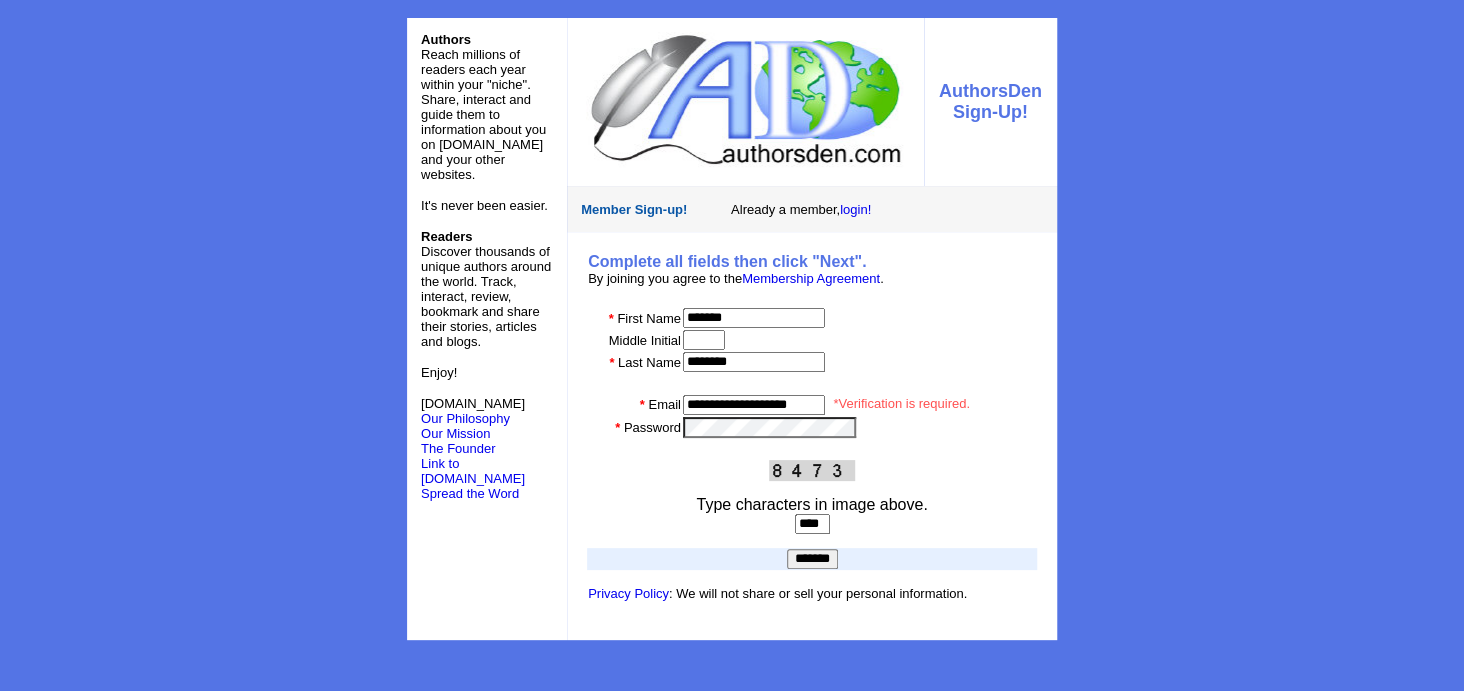 type on "****" 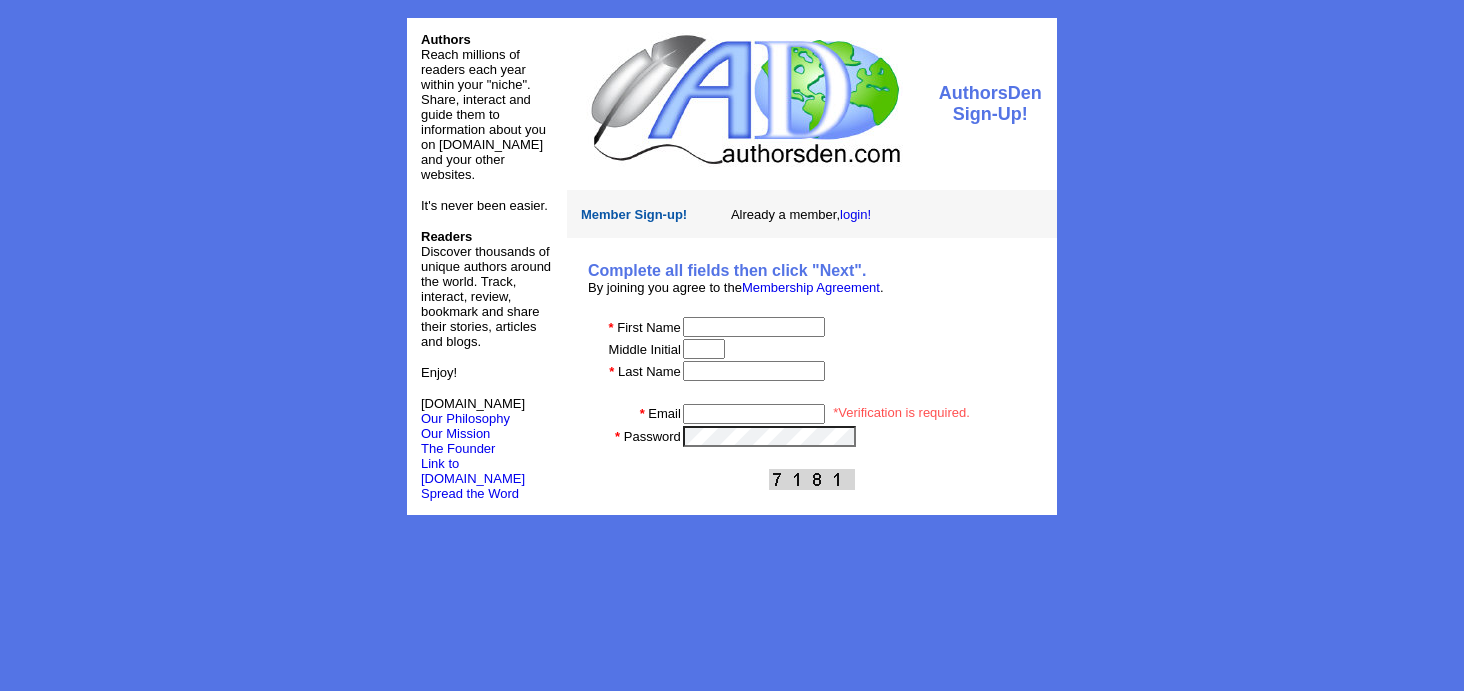 scroll, scrollTop: 0, scrollLeft: 0, axis: both 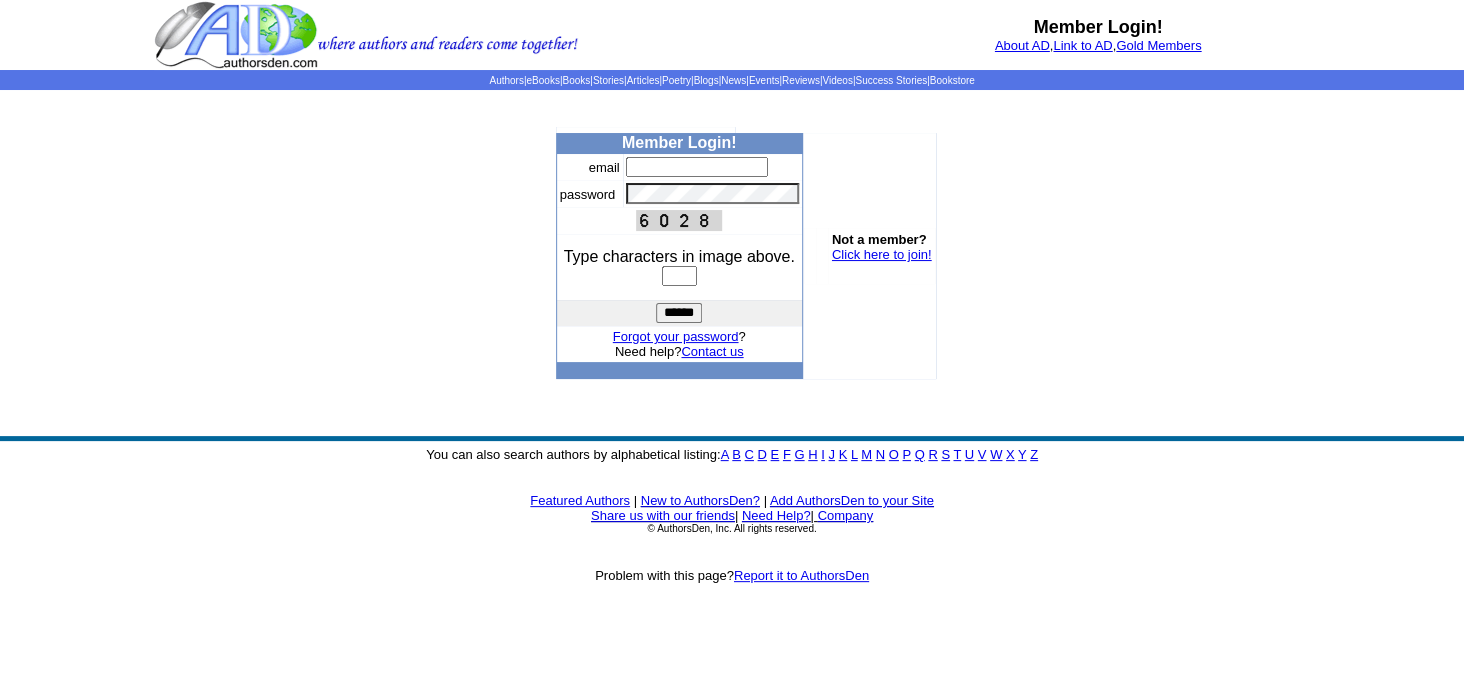 type on "********" 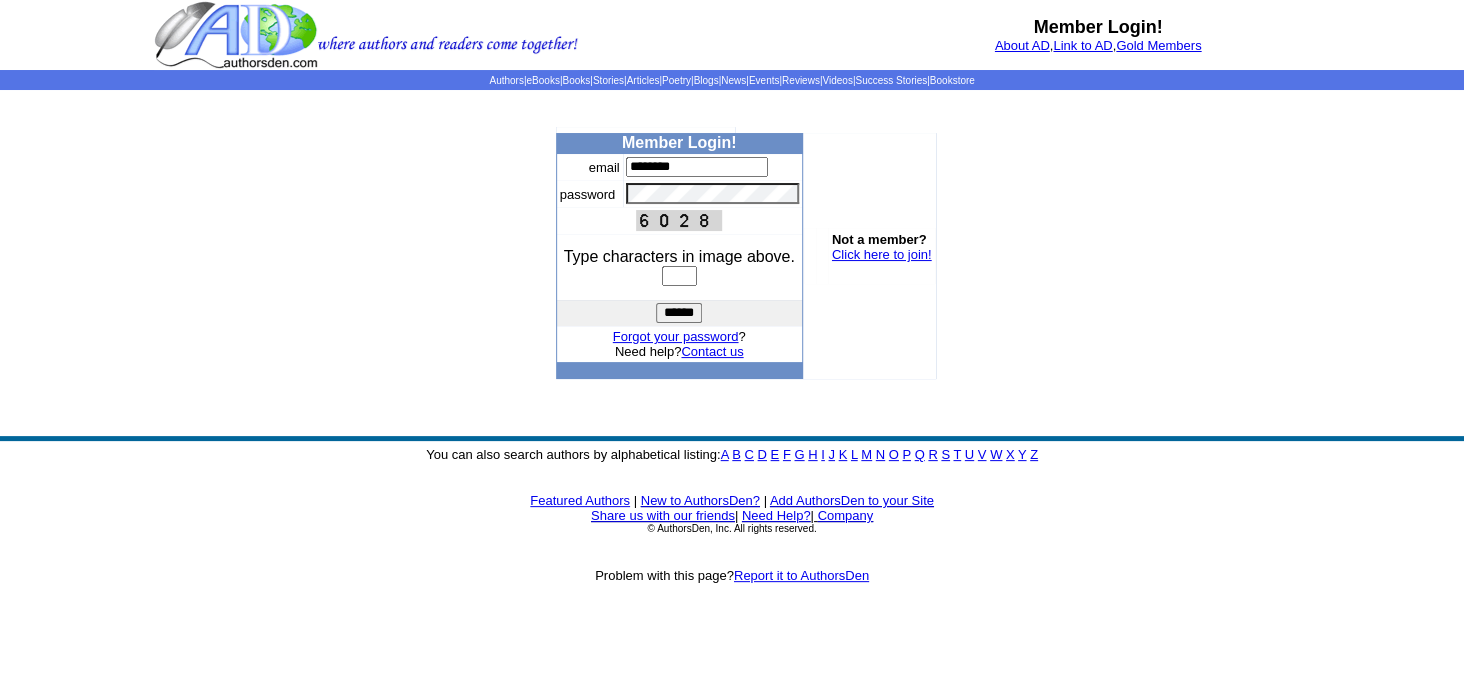 click at bounding box center [679, 276] 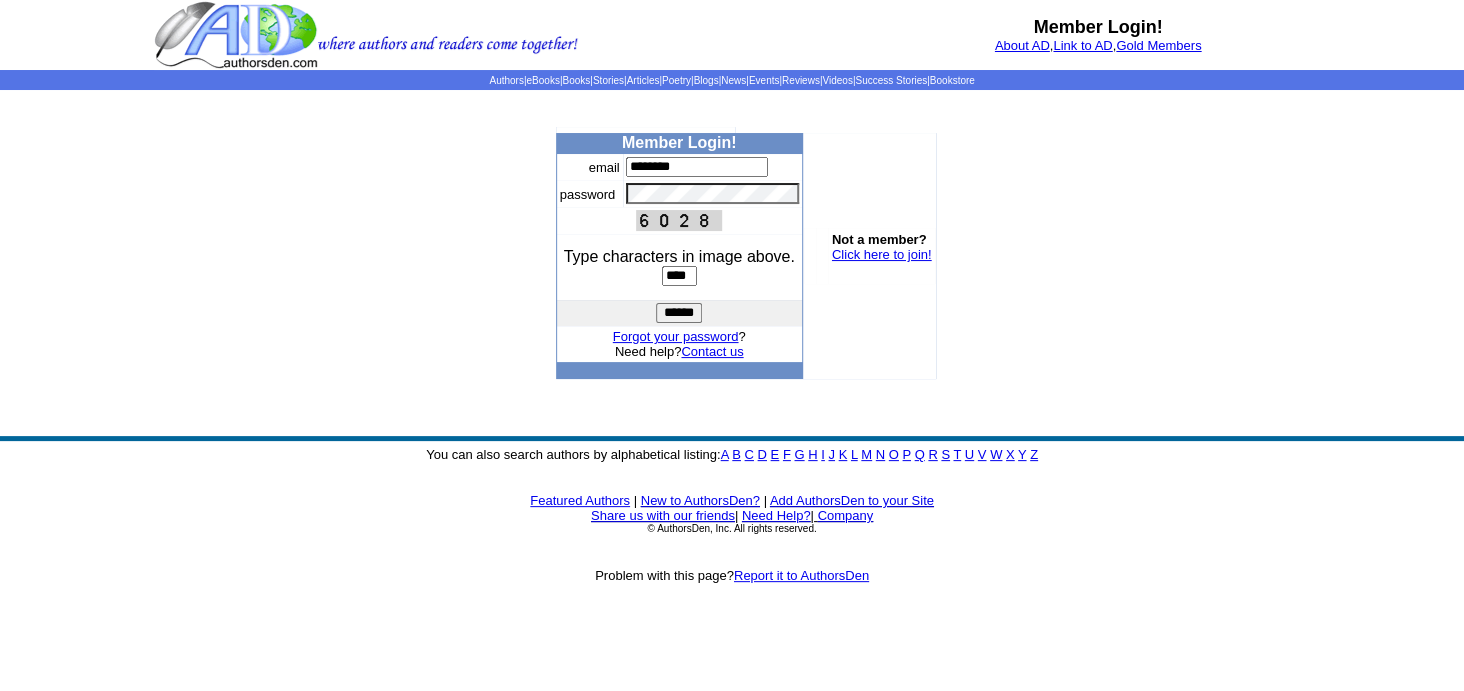type on "****" 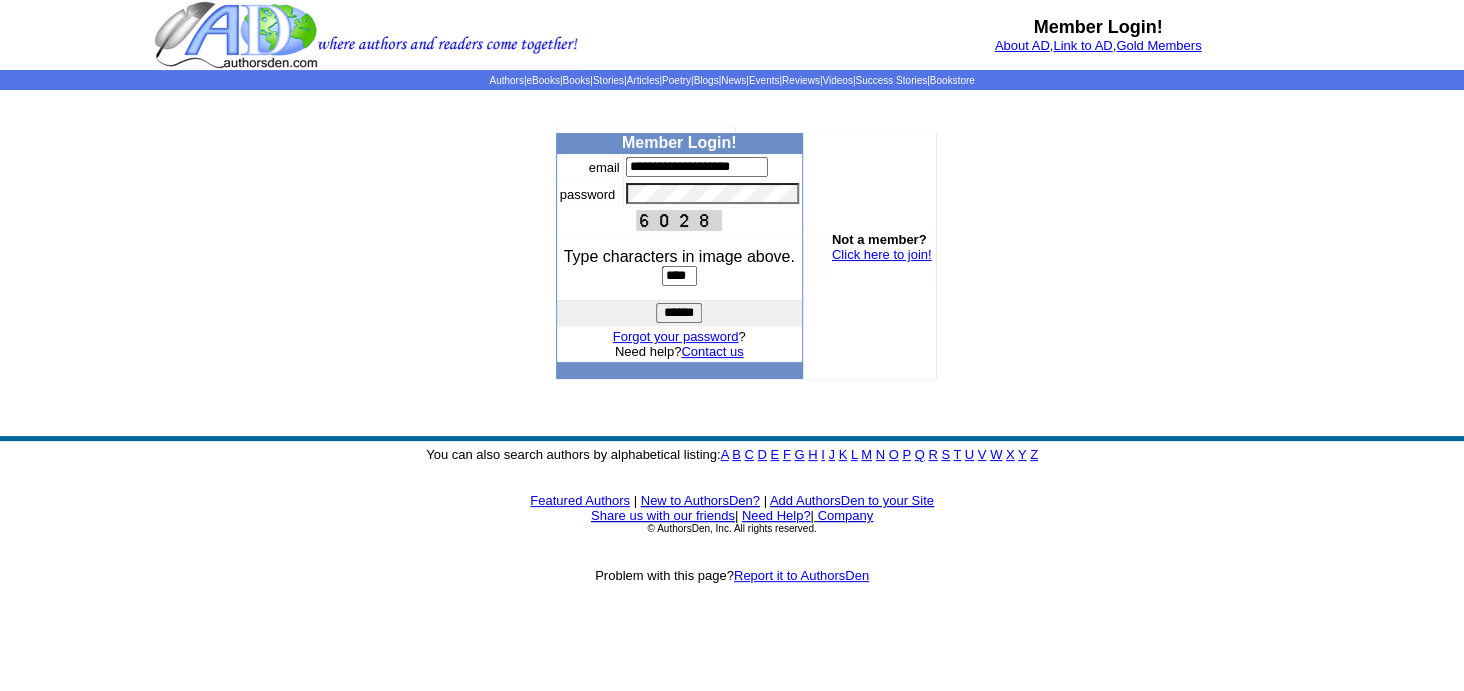 type on "**********" 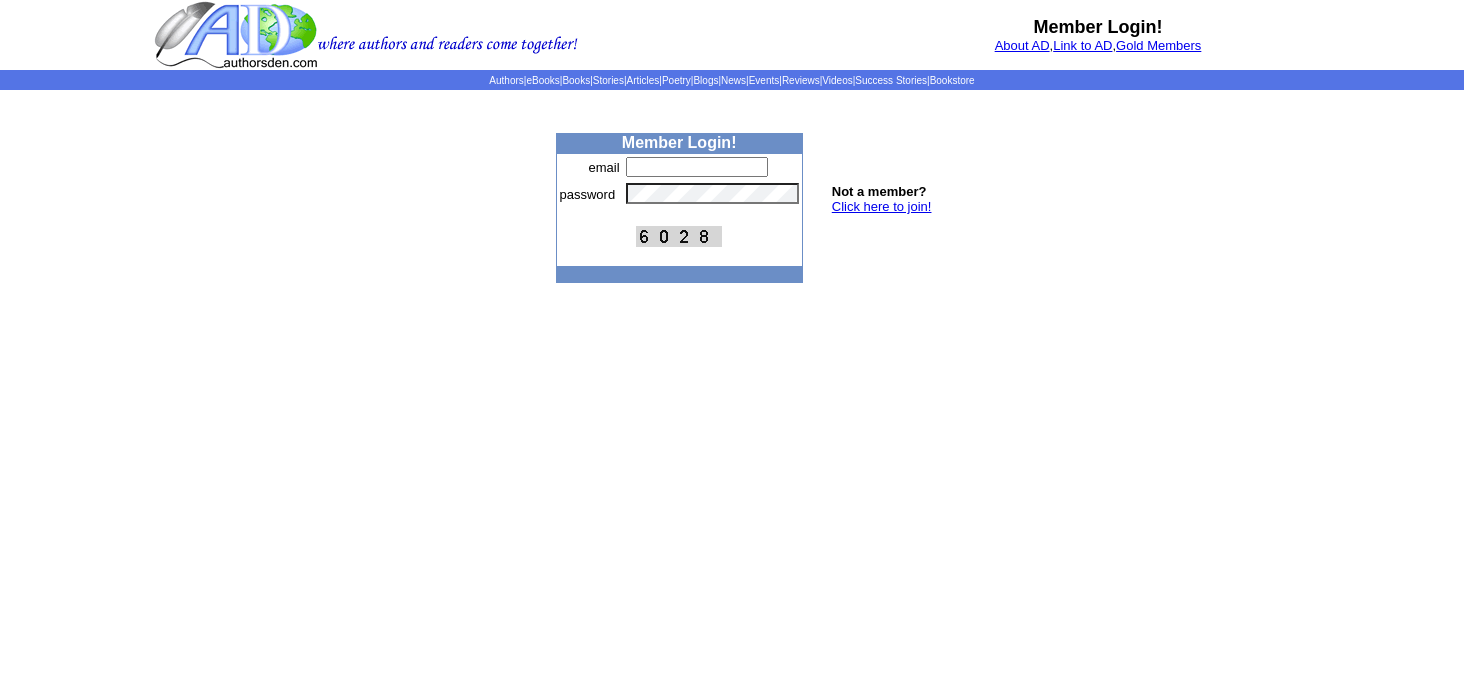 scroll, scrollTop: 0, scrollLeft: 0, axis: both 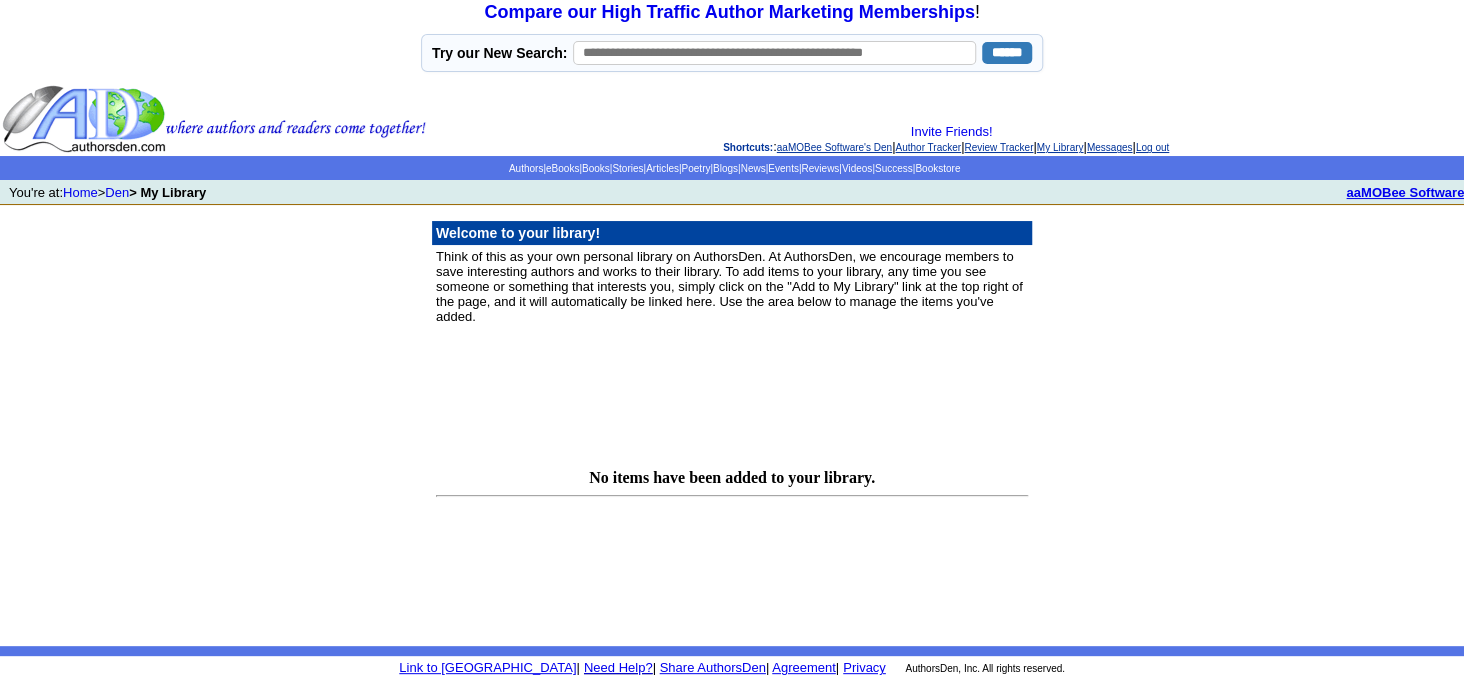 click on "aaMOBee  Software" at bounding box center (1405, 192) 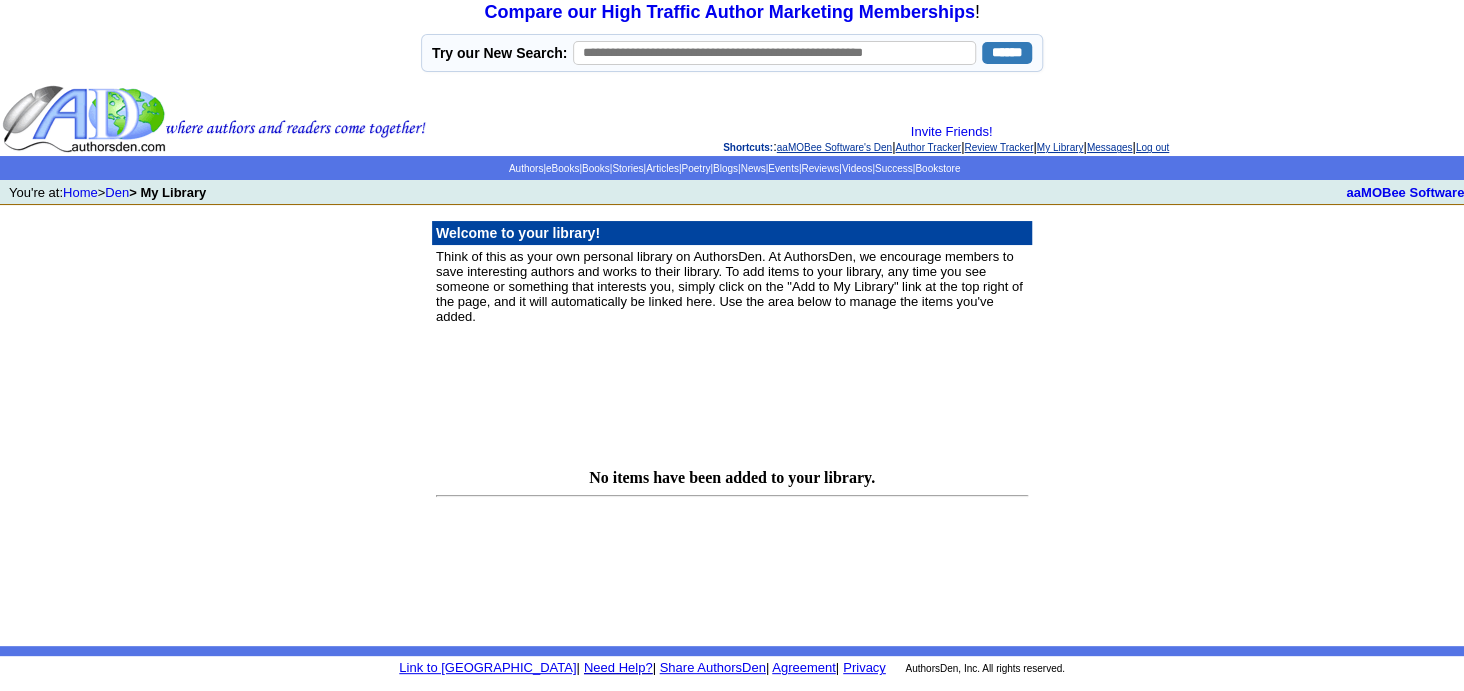 click on "My Library" 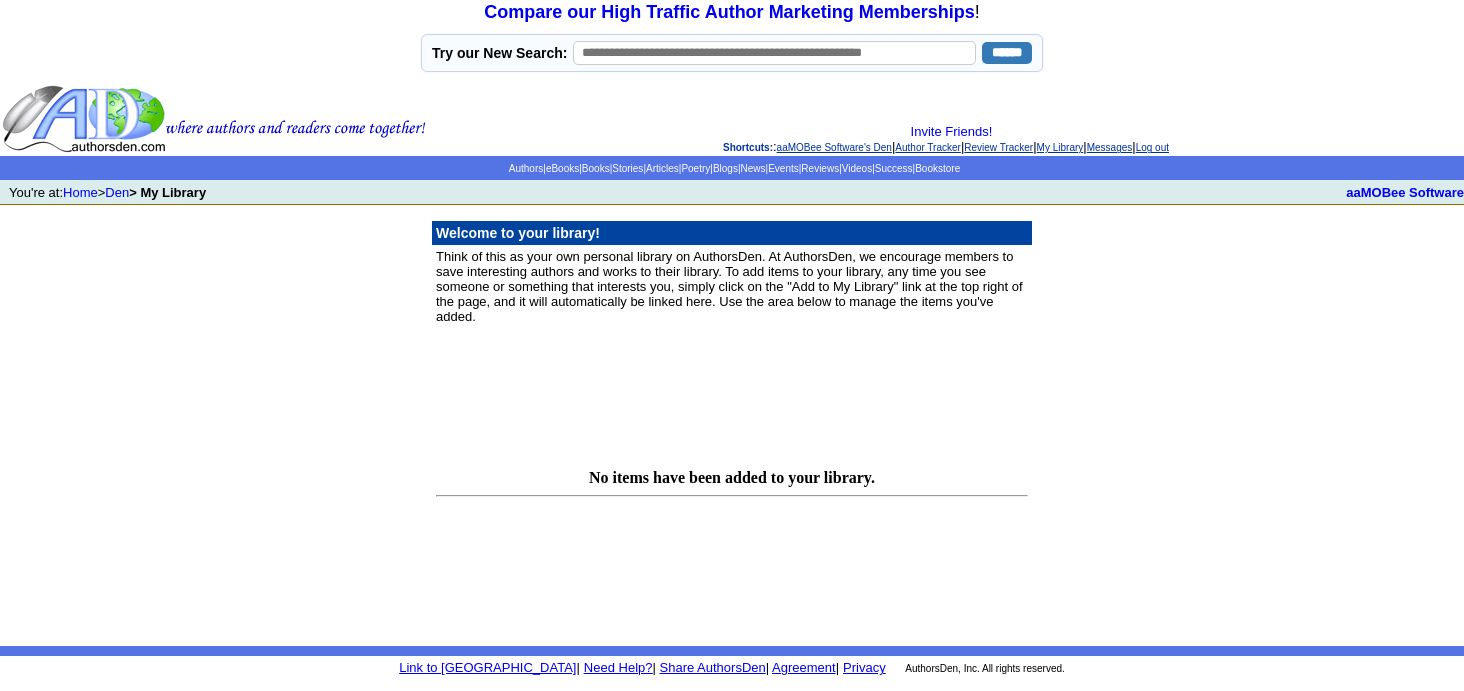 scroll, scrollTop: 0, scrollLeft: 0, axis: both 